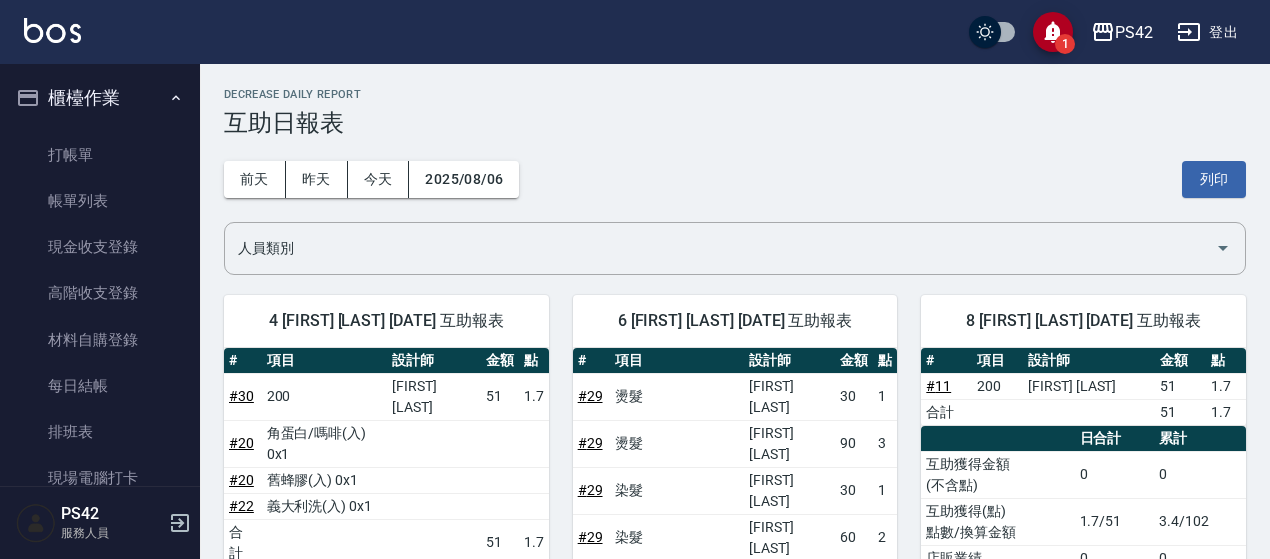 scroll, scrollTop: 793, scrollLeft: 0, axis: vertical 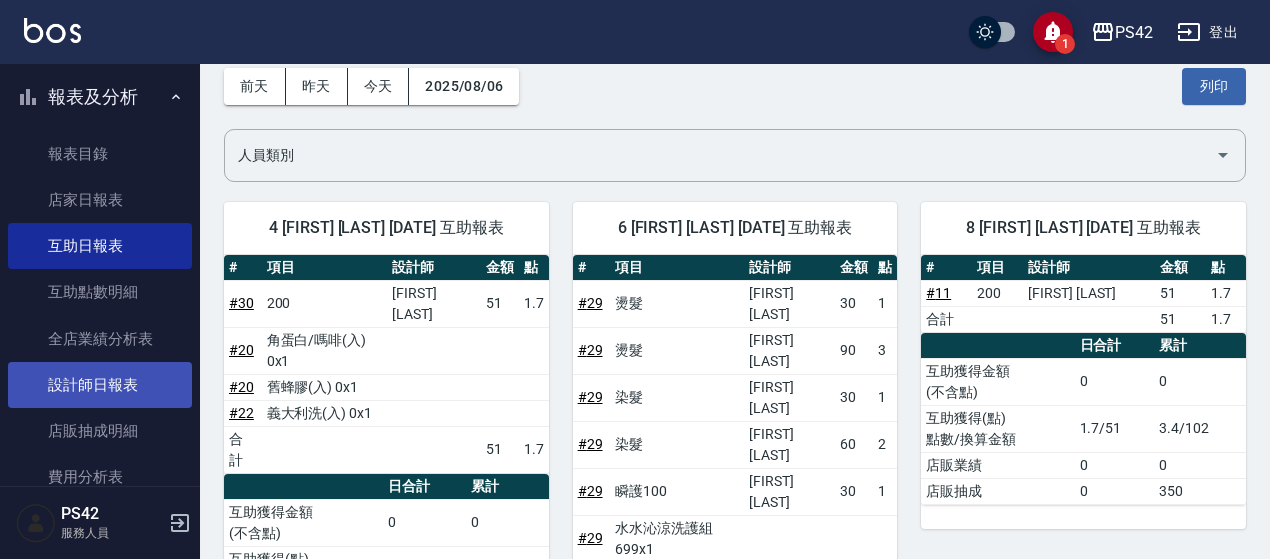click on "設計師日報表" at bounding box center (100, 385) 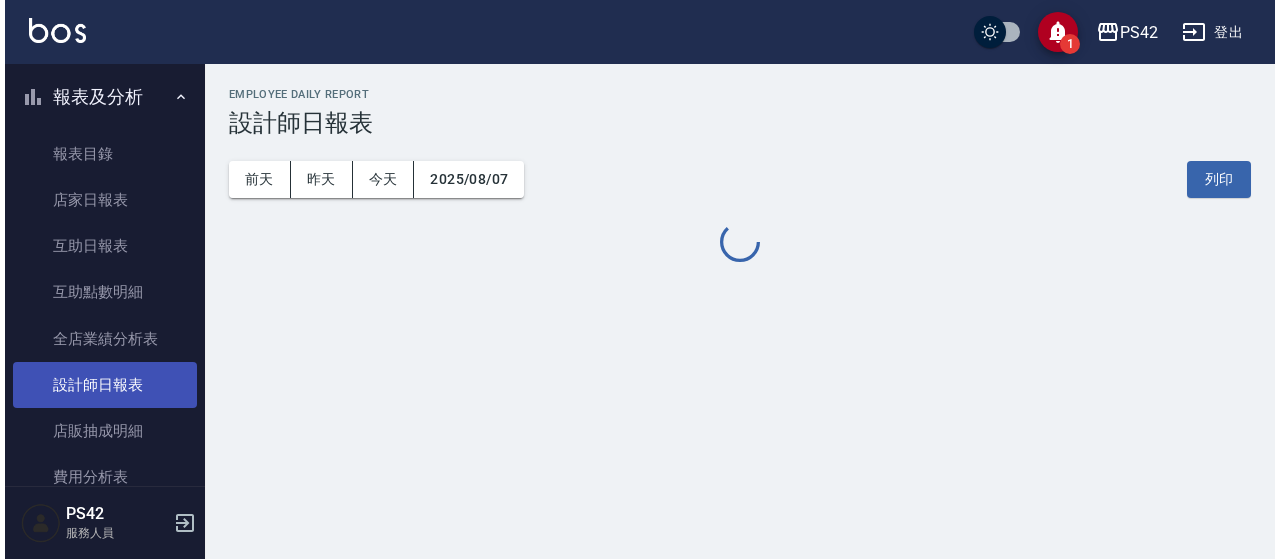 scroll, scrollTop: 0, scrollLeft: 0, axis: both 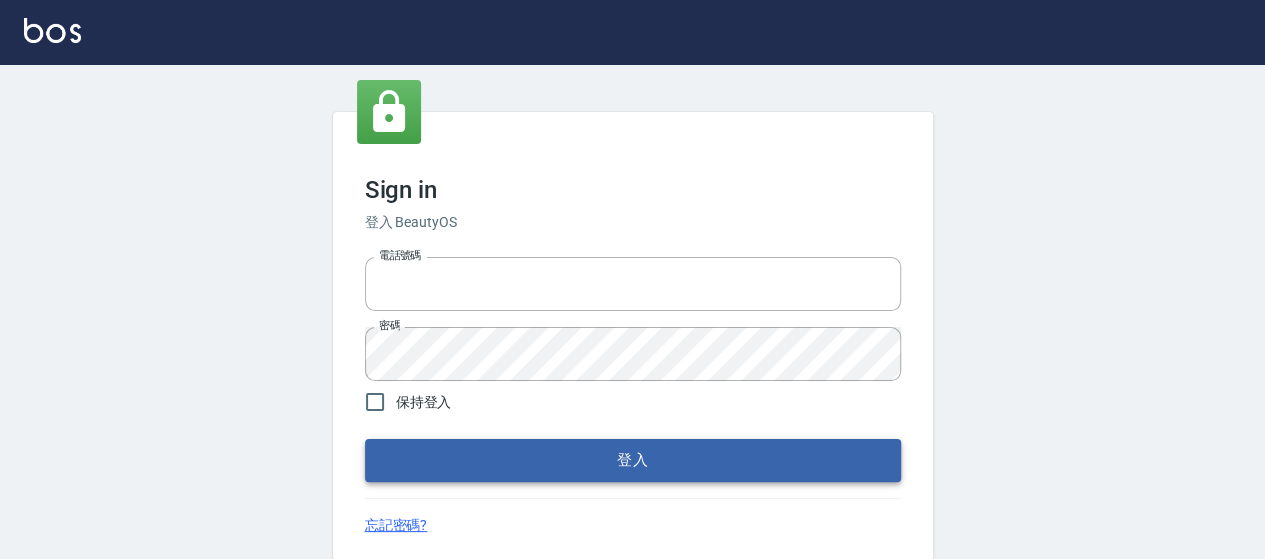 type on "0426657169" 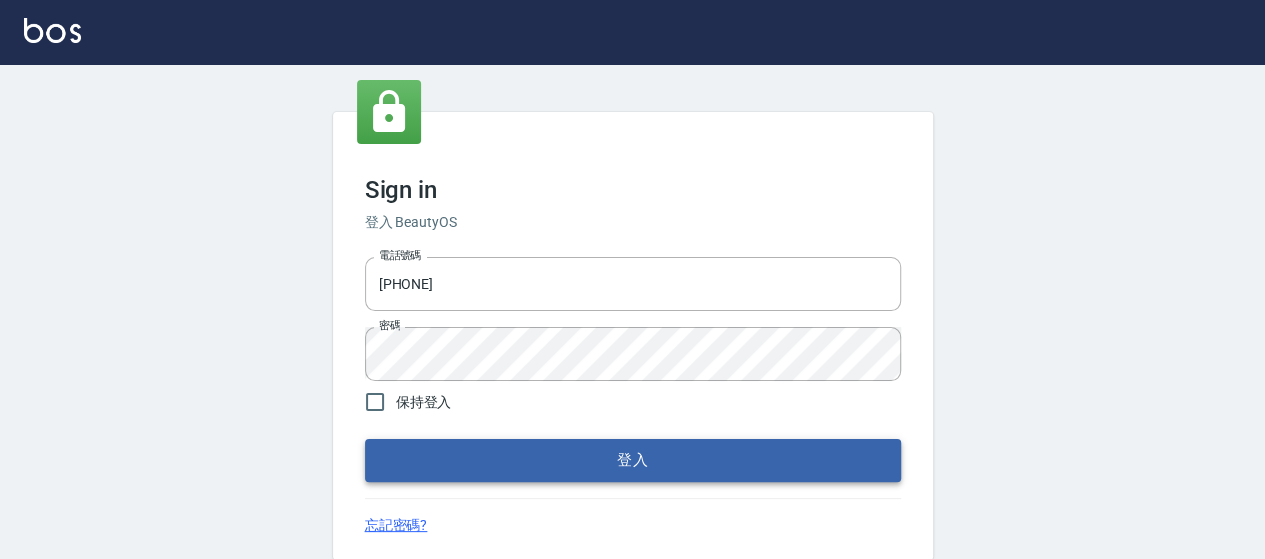 click on "登入" at bounding box center (633, 460) 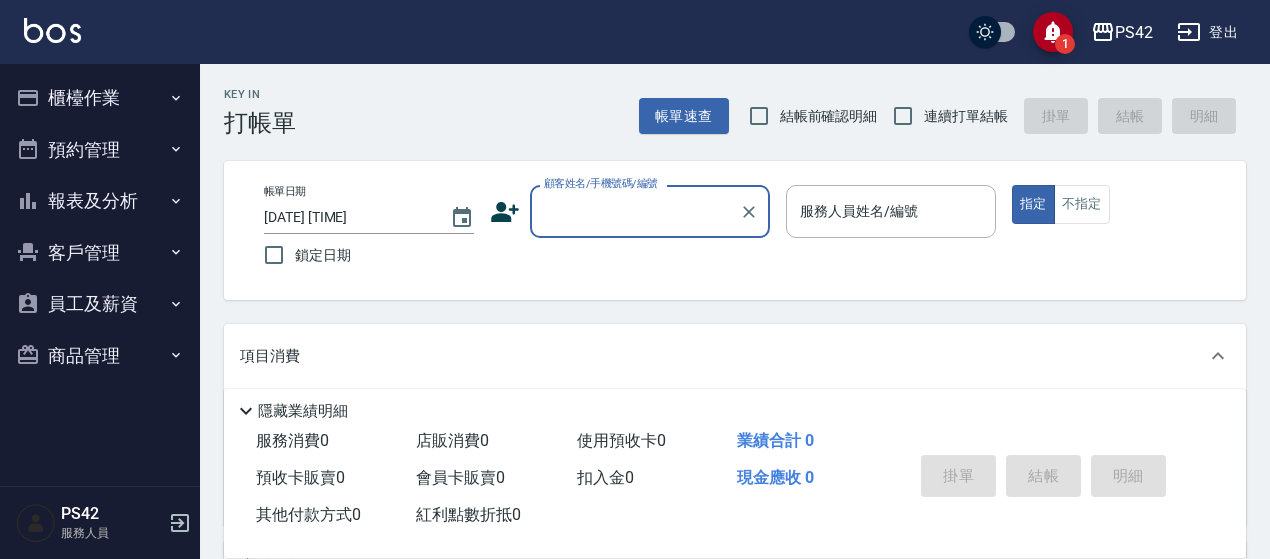 click on "報表及分析" at bounding box center (100, 201) 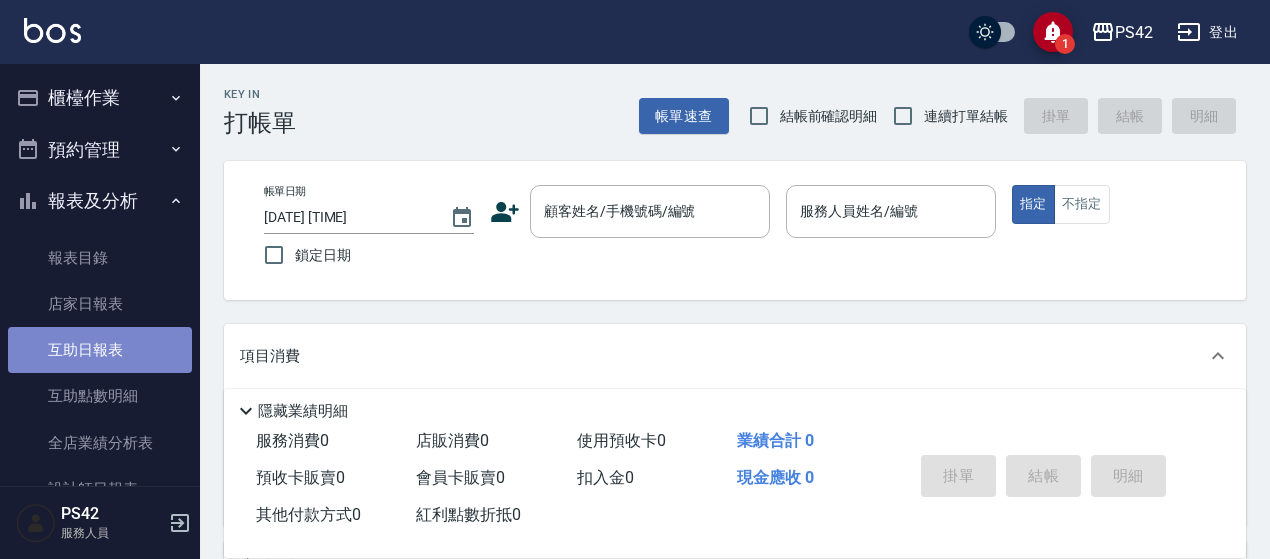 click on "互助日報表" at bounding box center (100, 350) 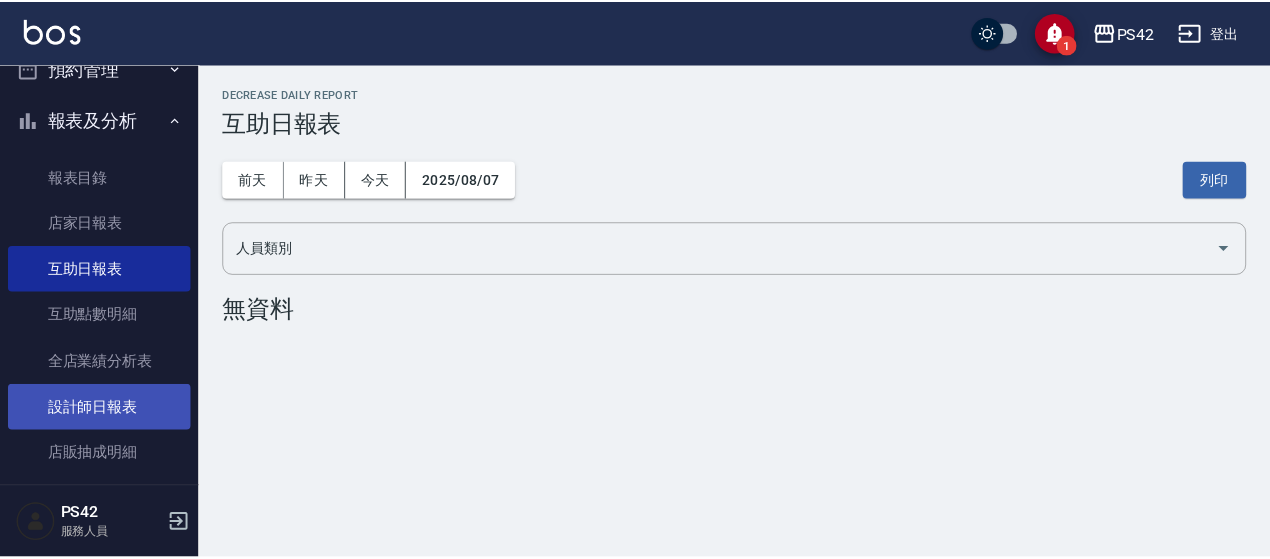 scroll, scrollTop: 100, scrollLeft: 0, axis: vertical 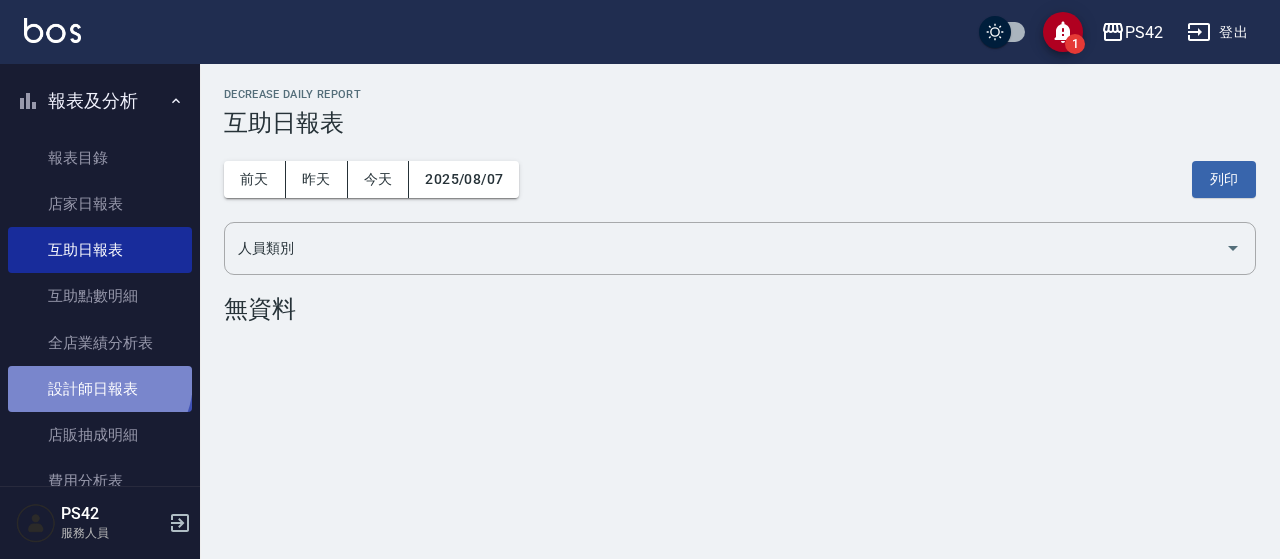 click on "設計師日報表" at bounding box center (100, 389) 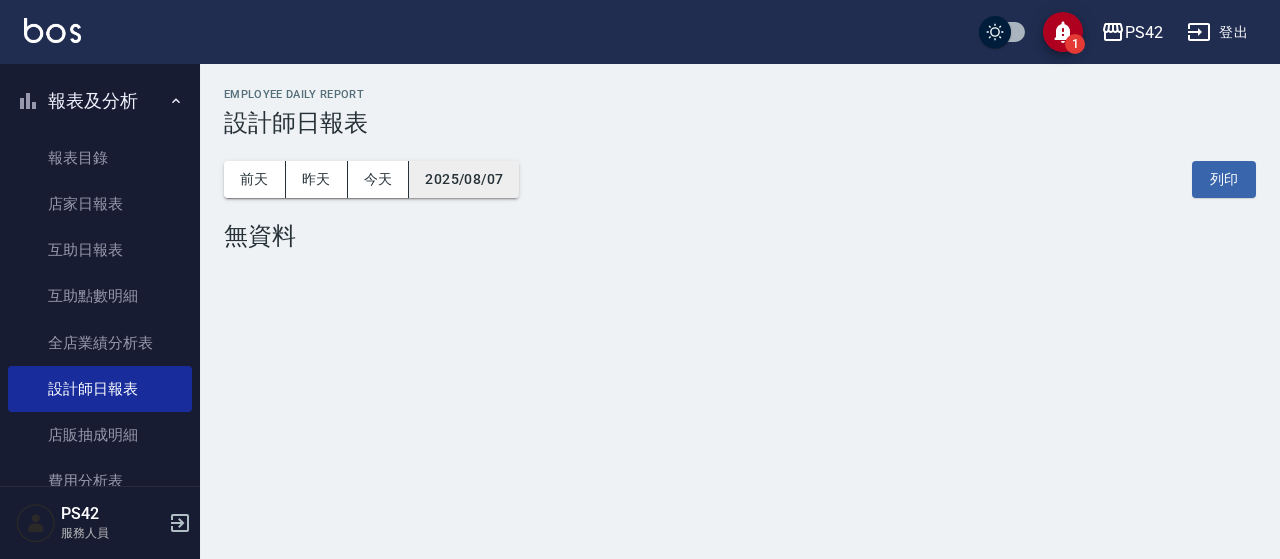 click on "2025/08/07" at bounding box center (464, 179) 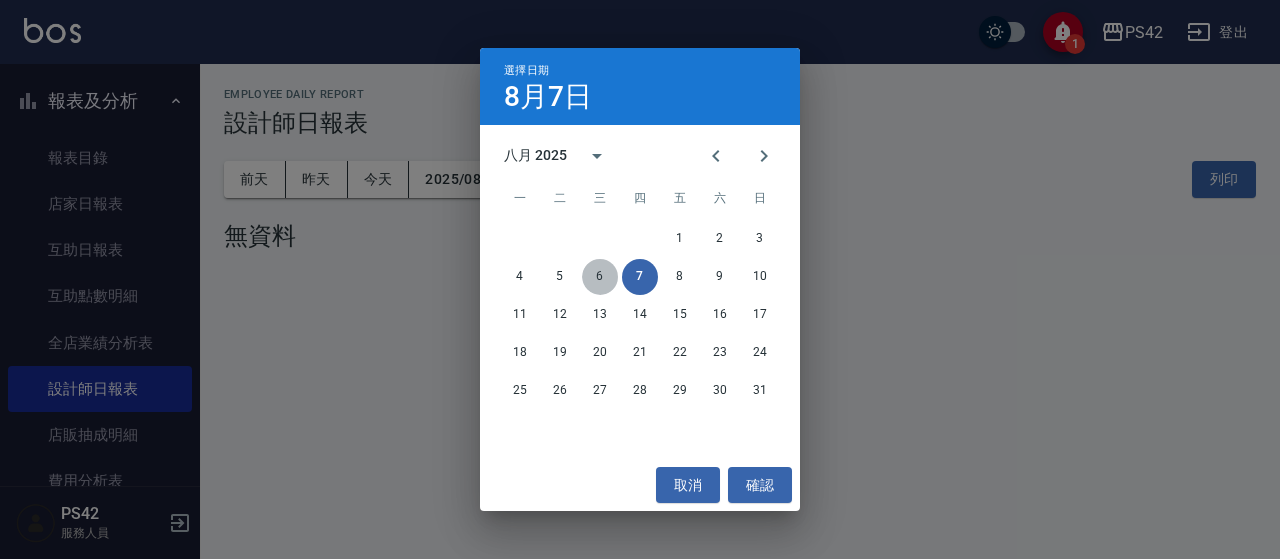 click on "6" at bounding box center (600, 277) 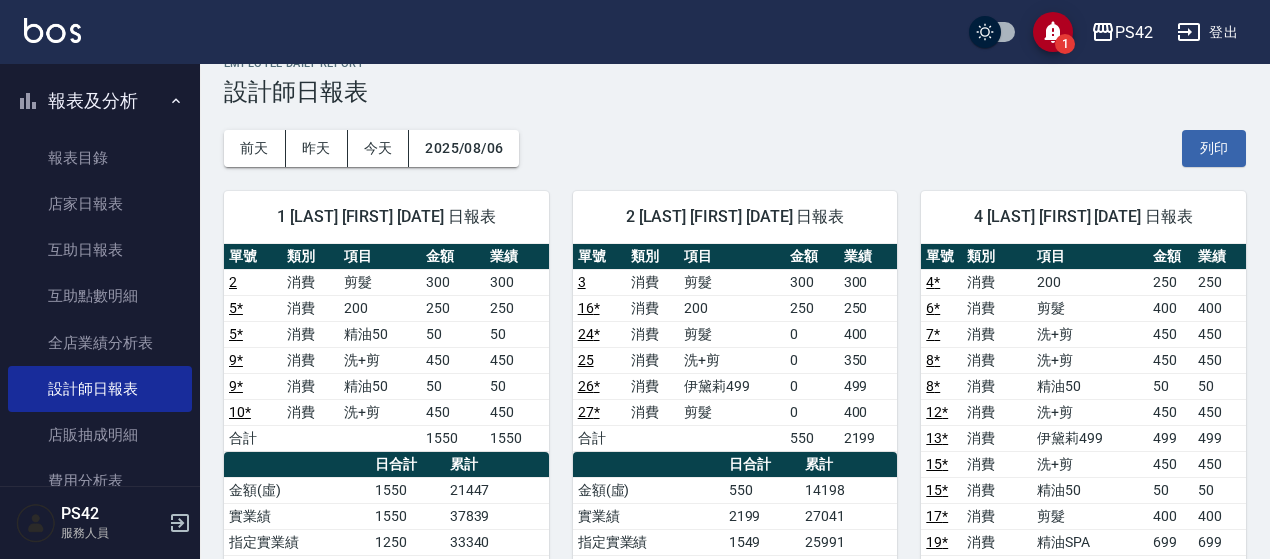 scroll, scrollTop: 0, scrollLeft: 0, axis: both 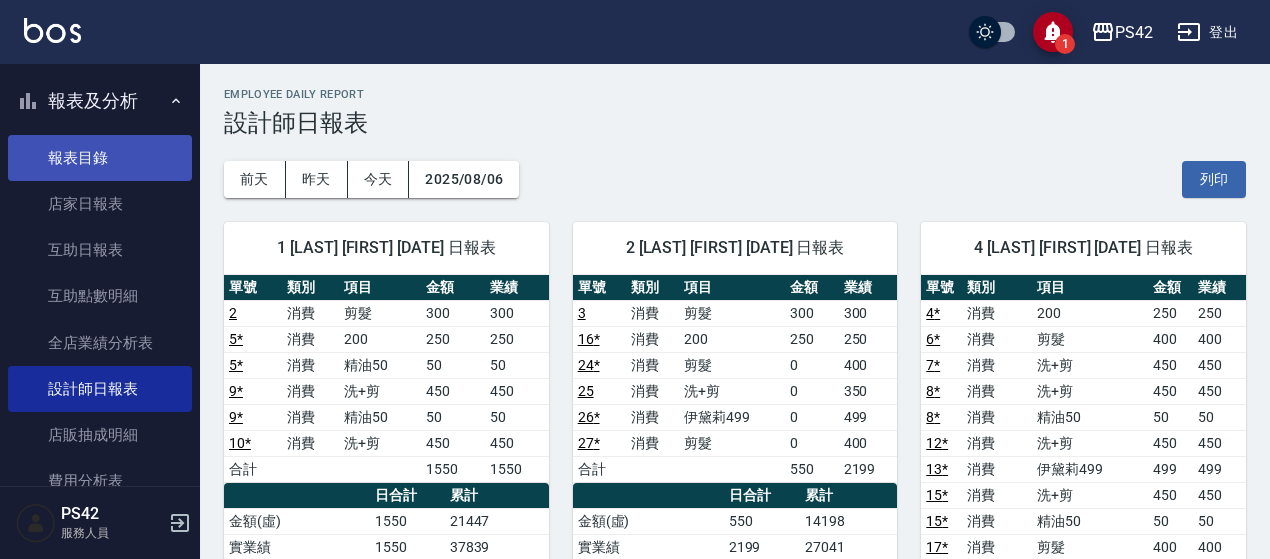 click on "報表目錄" at bounding box center [100, 158] 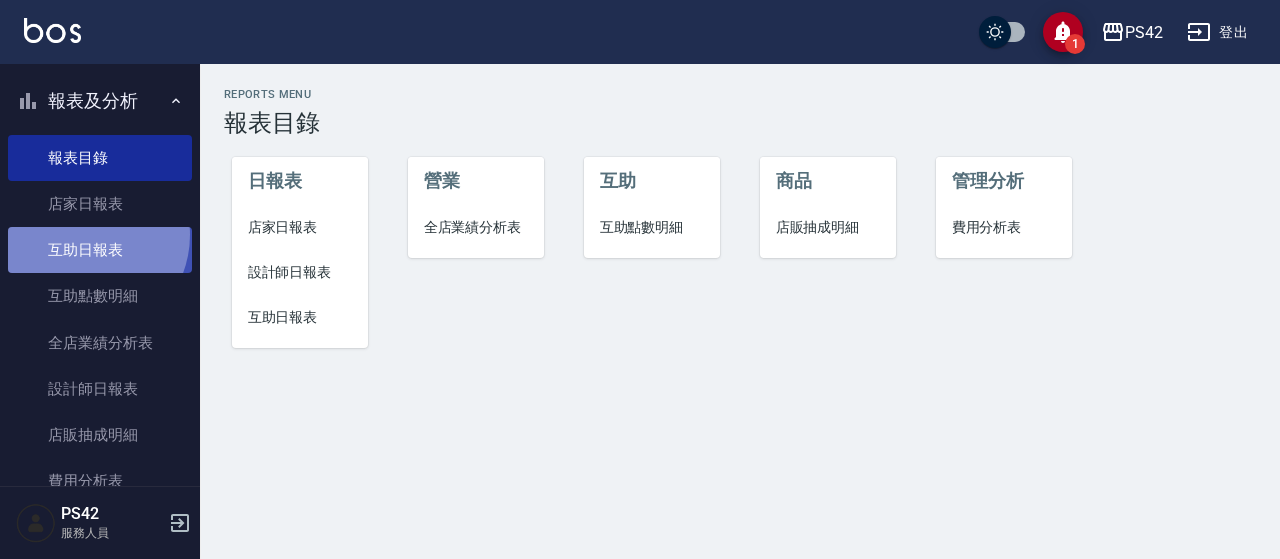 click on "互助日報表" at bounding box center (100, 250) 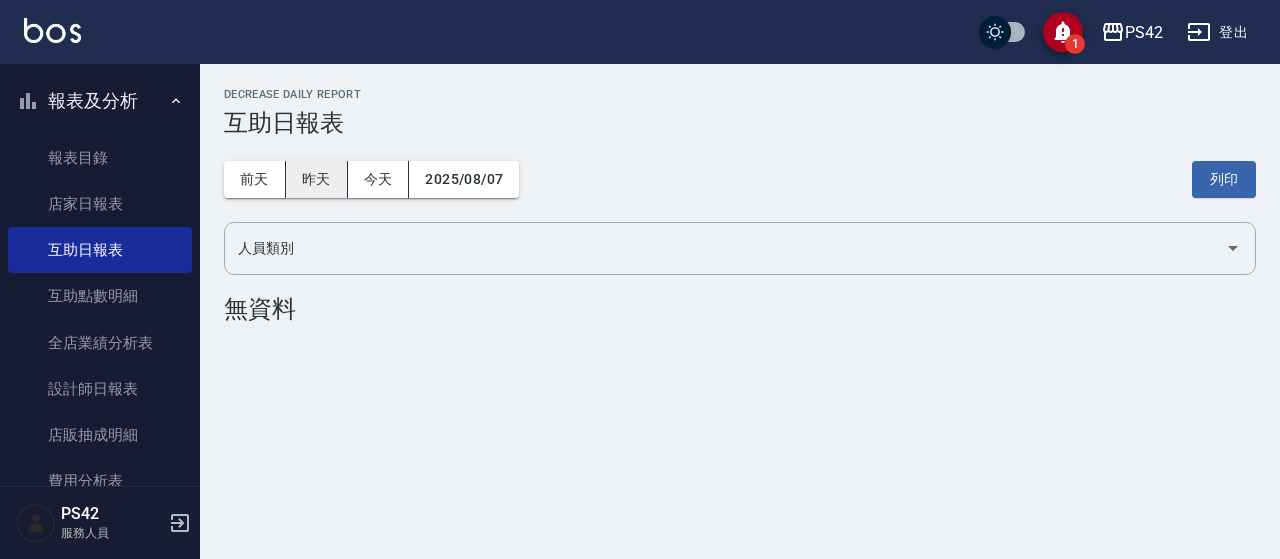 click on "昨天" at bounding box center (317, 179) 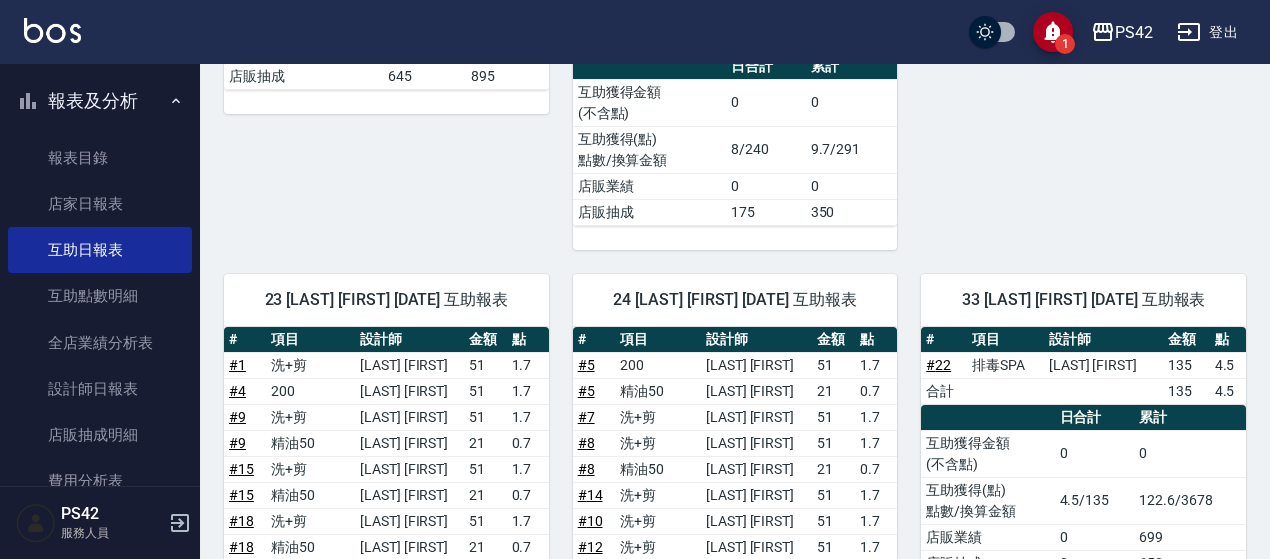 scroll, scrollTop: 693, scrollLeft: 0, axis: vertical 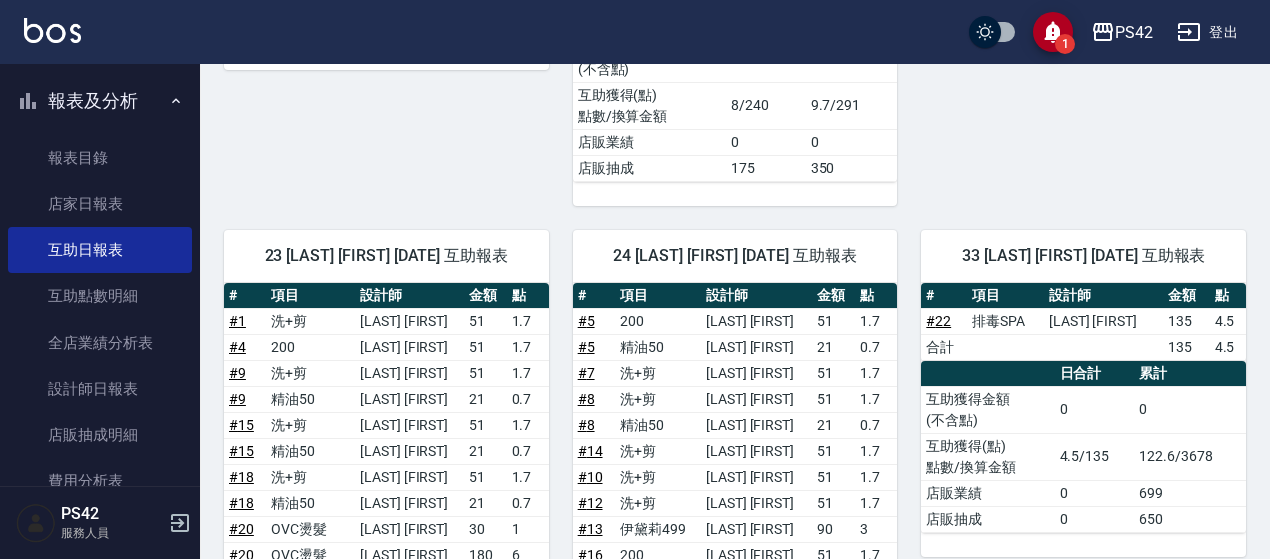 type 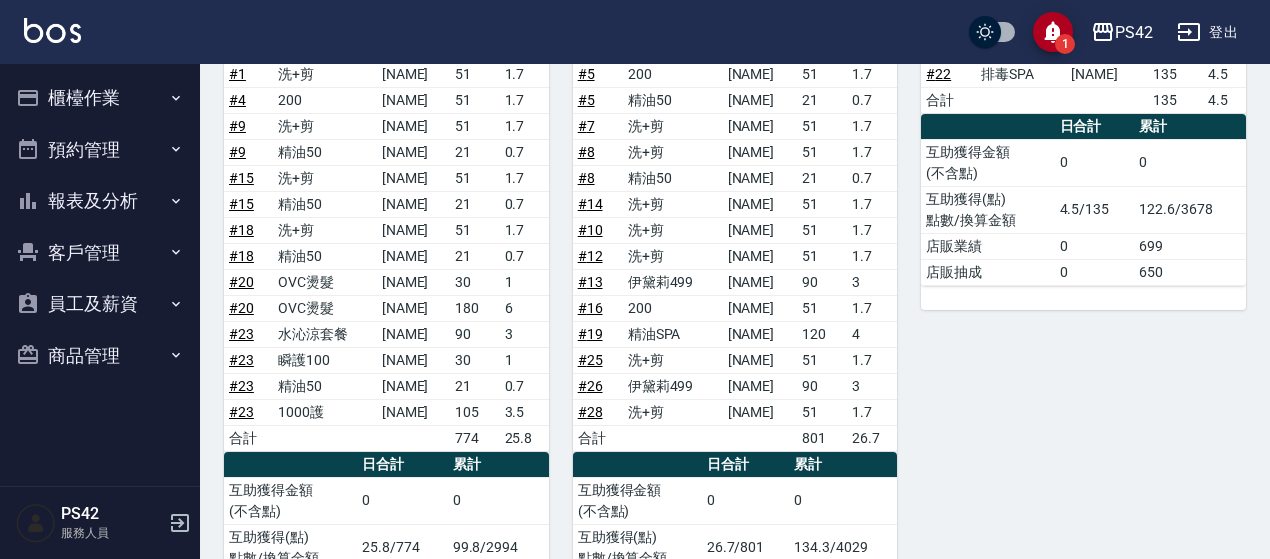 scroll, scrollTop: 693, scrollLeft: 0, axis: vertical 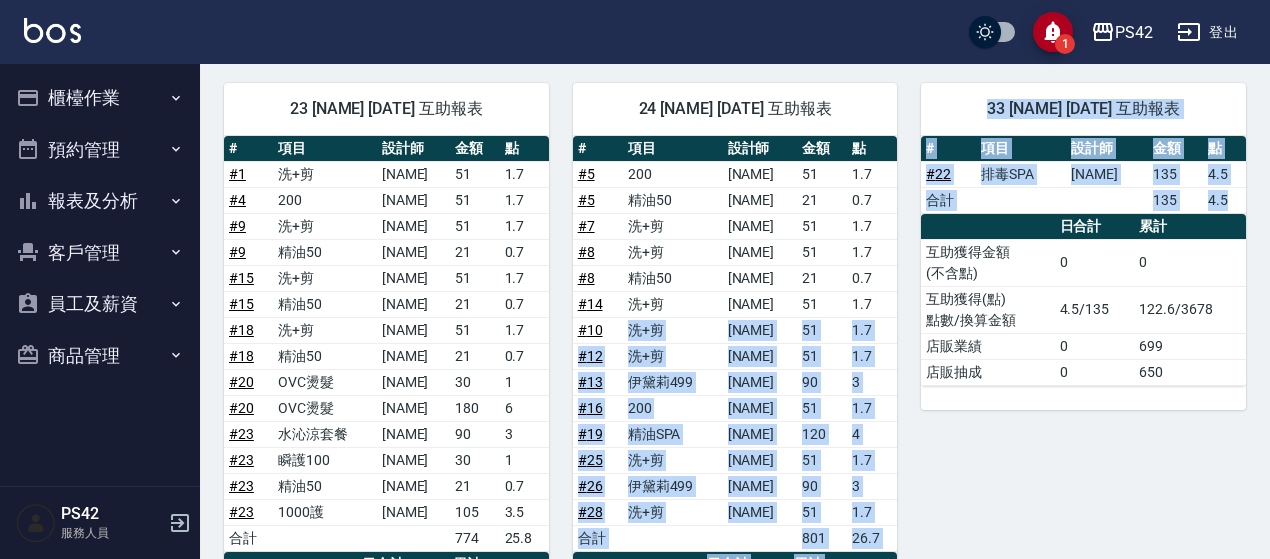 drag, startPoint x: 627, startPoint y: 328, endPoint x: 986, endPoint y: 423, distance: 371.35696 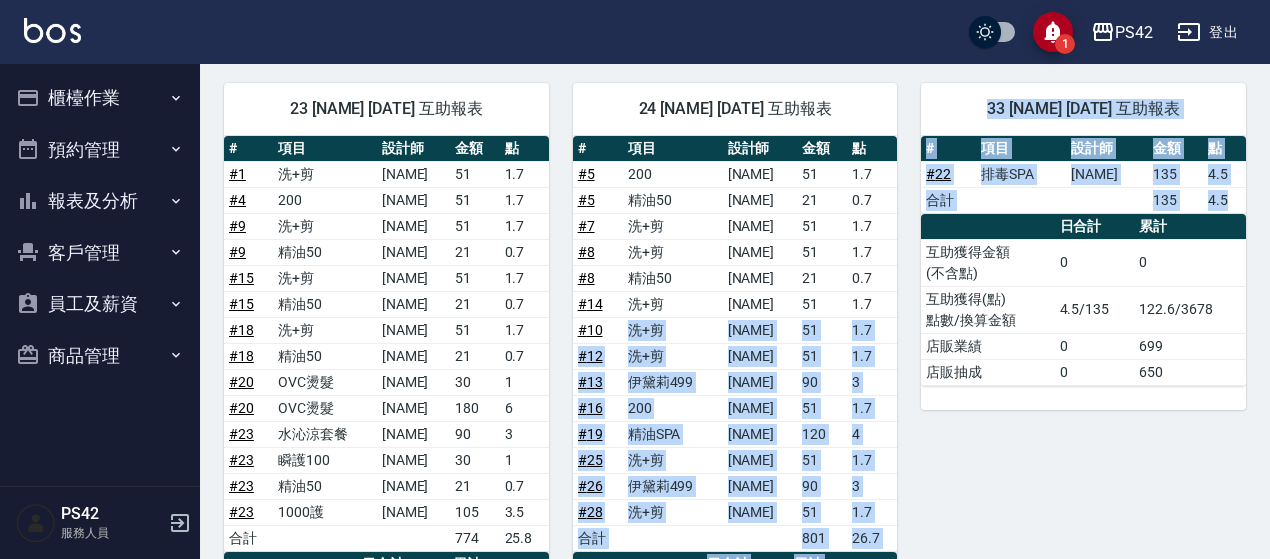 click on "4  [NAME] [DATE] 互助報表 # 項目 設計師 金額 點 # 30 200 [NAME] 51 1.7 # 20 角蛋白/嗎啡(入) 0x1 # 20 舊蜂膠(入) 0x1 # 22 義大利洗(入) 0x1 合計 51 1.7 日合計 累計 互助獲得金額 (不含點) 0 0 互助獲得(點) 點數/換算金額 1.7/51 1.7/51 店販業績 0 1000 店販抽成 645 895 6  [NAME] [DATE] 互助報表 # 項目 設計師 金額 點 # 29 燙髮 [NAME] 30 1 # 29 燙髮 [NAME] 90 3 # 29 染髮 [NAME] 30 1 # 29 染髮 [NAME] 60 2 # 29 瞬護100 [NAME] 30 1 # 29 水水沁涼洗護組 699x1 合計 240 8 日合計 累計 互助獲得金額 (不含點) 0 0 互助獲得(點) 點數/換算金額 8/240 9.7/291 店販業績 0 0 店販抽成 175 350 8  [NAME] [DATE] 互助報表 # 項目 設計師 金額 點 # 11 200 [NAME] 51 1.7 合計 51 1.7 日合計 累計 互助獲得金額 (不含點) 0 0 互助獲得(點) 點數/換算金額 1.7/51 3.4/102 店販業績 0 0 店販抽成 0 350 23  [NAME] [DATE] 互助報表 # 項目 金額" at bounding box center (723, 163) 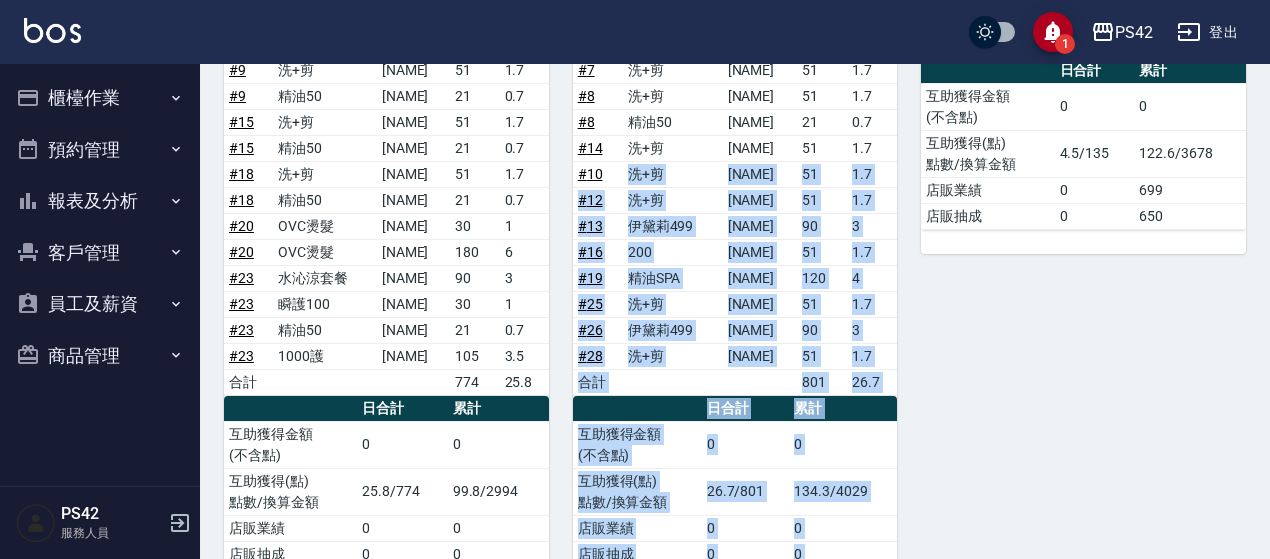 scroll, scrollTop: 893, scrollLeft: 0, axis: vertical 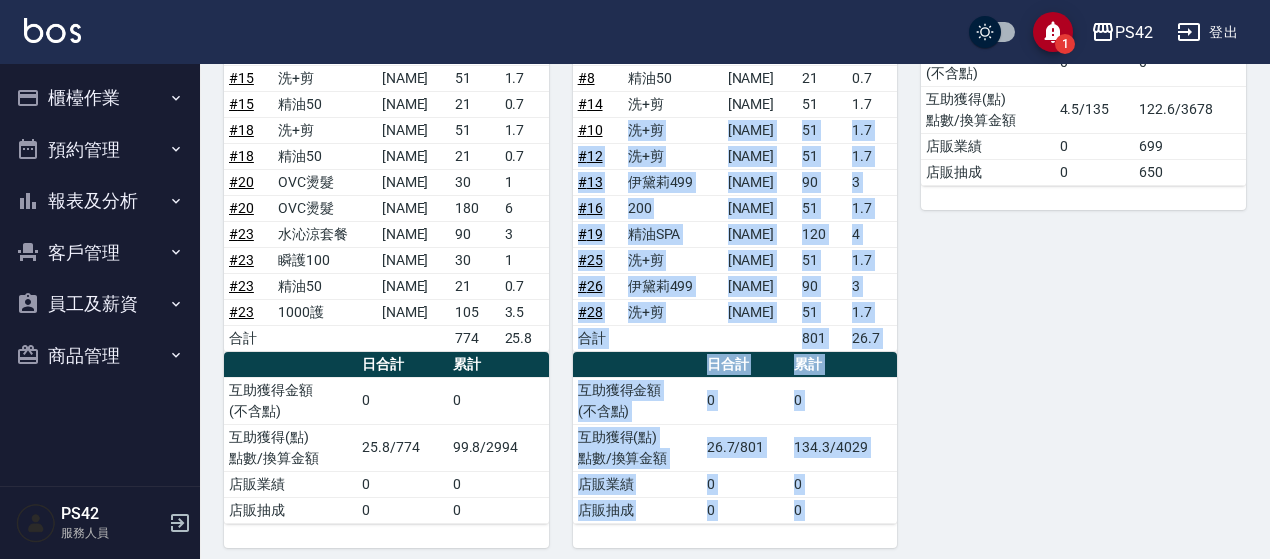 click on "33  [NAME] [DATE] 互助報表 # 項目 設計師 金額 點 # 22 排毒SPA [NAME] 135 4.5 合計 135 4.5 日合計 累計 互助獲得金額 (不含點) 0 0 互助獲得(點) 點數/換算金額 4.5/135 122.6/3678 店販業績 0 699 店販抽成 0 650" at bounding box center (1071, 203) 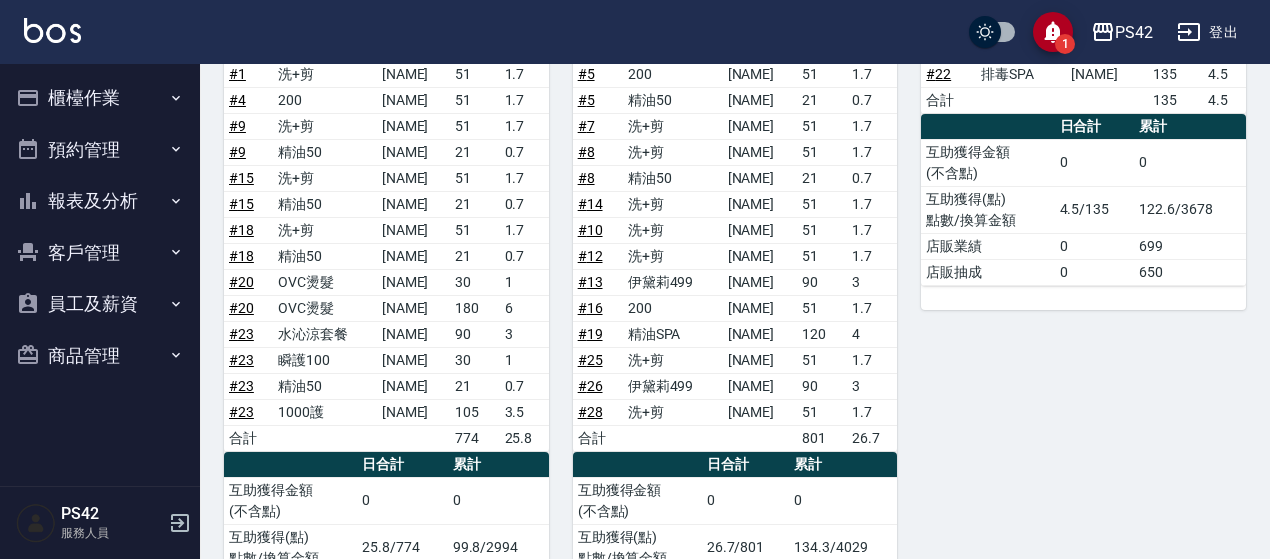 scroll, scrollTop: 893, scrollLeft: 0, axis: vertical 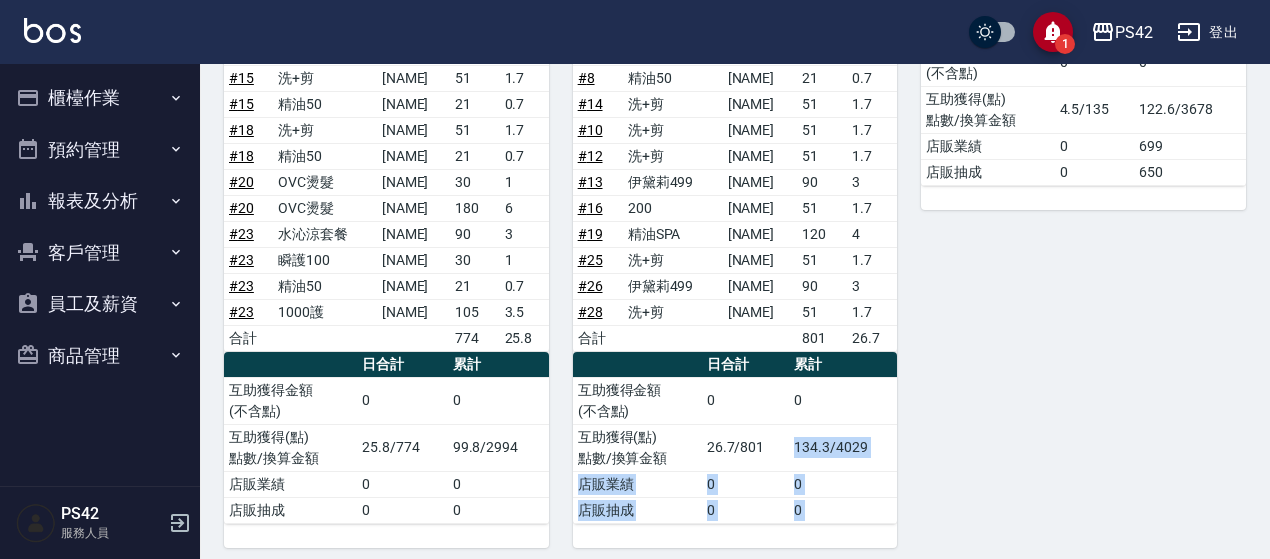 drag, startPoint x: 798, startPoint y: 437, endPoint x: 930, endPoint y: 403, distance: 136.30847 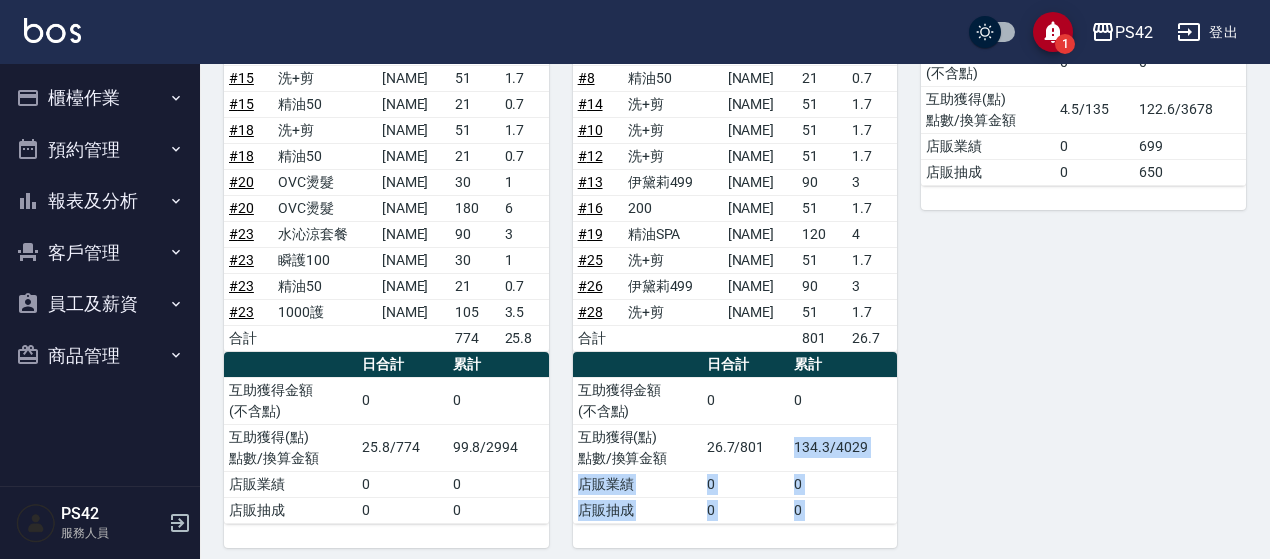 click on "4  [NAME] [DATE] 互助報表 # 項目 設計師 金額 點 # 30 200 [NAME] 51 1.7 # 20 角蛋白/嗎啡(入) 0x1 # 20 舊蜂膠(入) 0x1 # 22 義大利洗(入) 0x1 合計 51 1.7 日合計 累計 互助獲得金額 (不含點) 0 0 互助獲得(點) 點數/換算金額 1.7/51 1.7/51 店販業績 0 1000 店販抽成 645 895 6  [NAME] [DATE] 互助報表 # 項目 設計師 金額 點 # 29 燙髮 [NAME] 30 1 # 29 燙髮 [NAME] 90 3 # 29 染髮 [NAME] 30 1 # 29 染髮 [NAME] 60 2 # 29 瞬護100 [NAME] 30 1 # 29 水水沁涼洗護組 699x1 合計 240 8 日合計 累計 互助獲得金額 (不含點) 0 0 互助獲得(點) 點數/換算金額 8/240 9.7/291 店販業績 0 0 店販抽成 175 350 8  [NAME] [DATE] 互助報表 # 項目 設計師 金額 點 # 11 200 [NAME] 51 1.7 合計 51 1.7 日合計 累計 互助獲得金額 (不含點) 0 0 互助獲得(點) 點數/換算金額 1.7/51 3.4/102 店販業績 0 0 店販抽成 0 350 23  [NAME] [DATE] 互助報表 # 項目 金額" at bounding box center (723, -37) 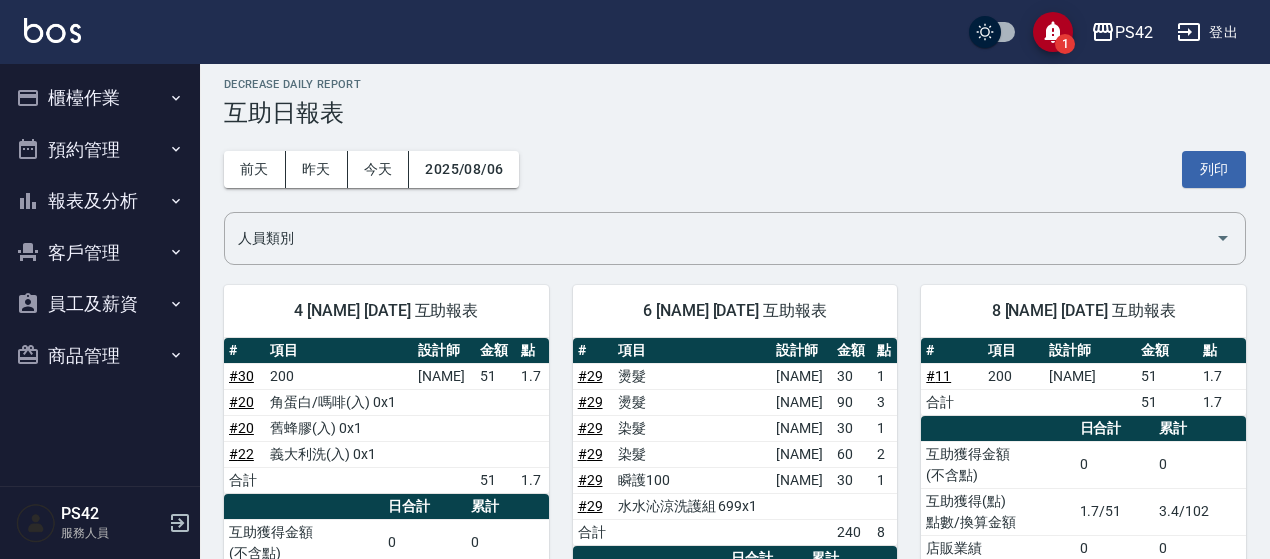 scroll, scrollTop: 0, scrollLeft: 0, axis: both 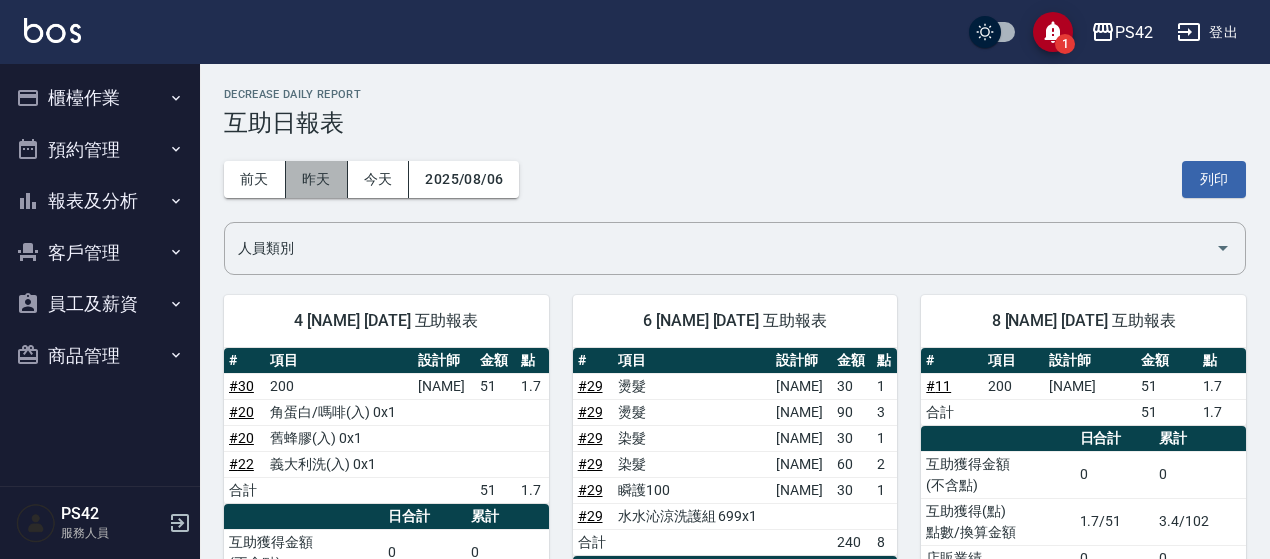 click on "昨天" at bounding box center (317, 179) 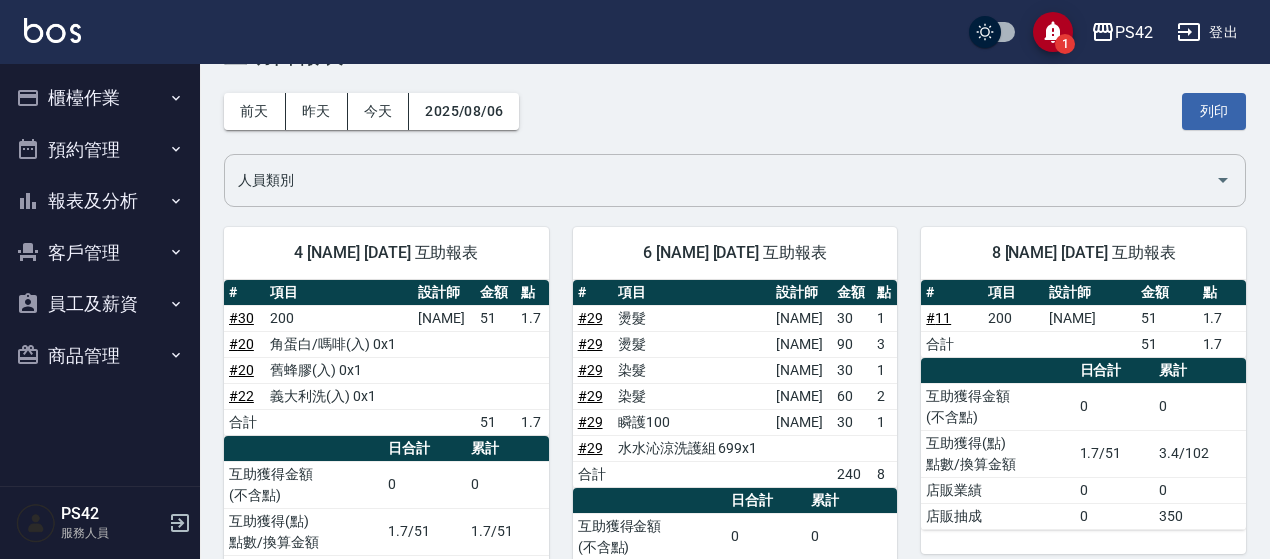 scroll, scrollTop: 100, scrollLeft: 0, axis: vertical 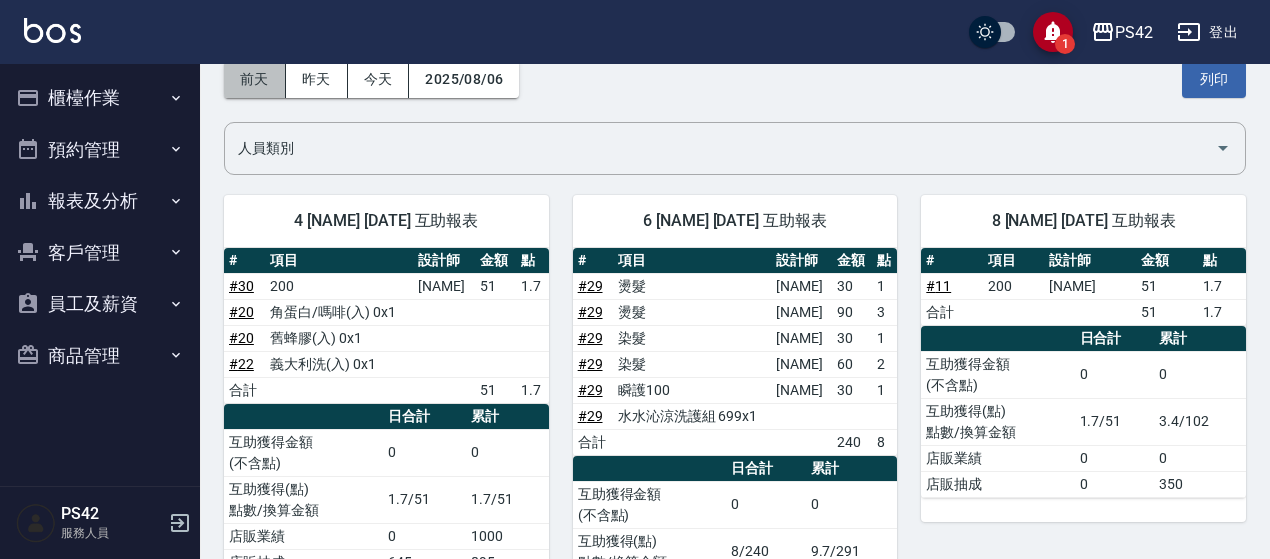 drag, startPoint x: 263, startPoint y: 79, endPoint x: 272, endPoint y: 71, distance: 12.0415945 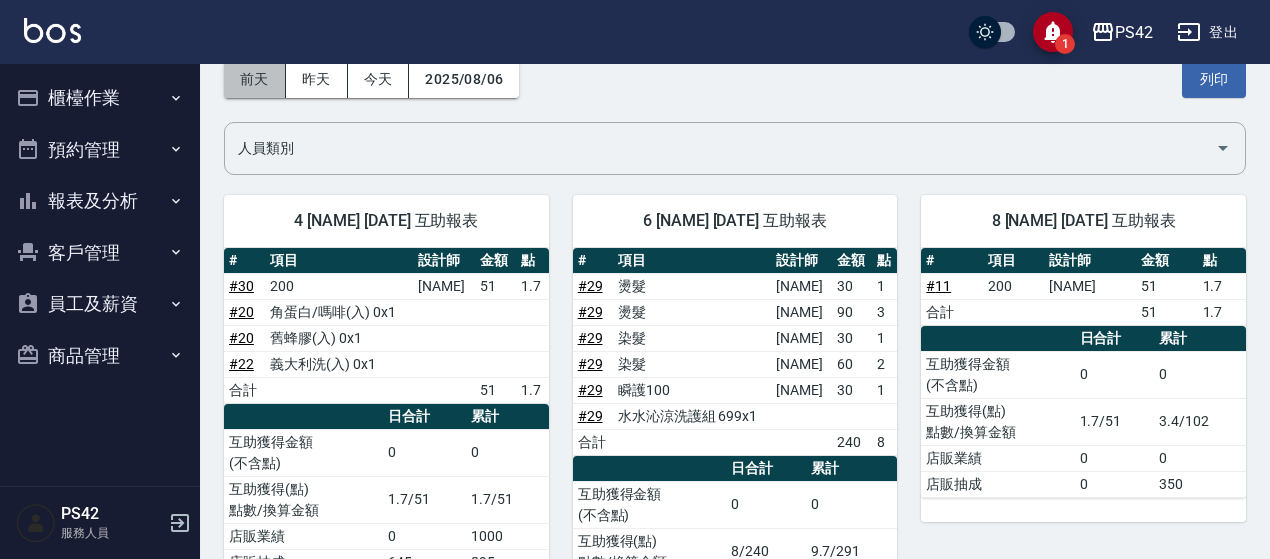 click on "前天" at bounding box center (255, 79) 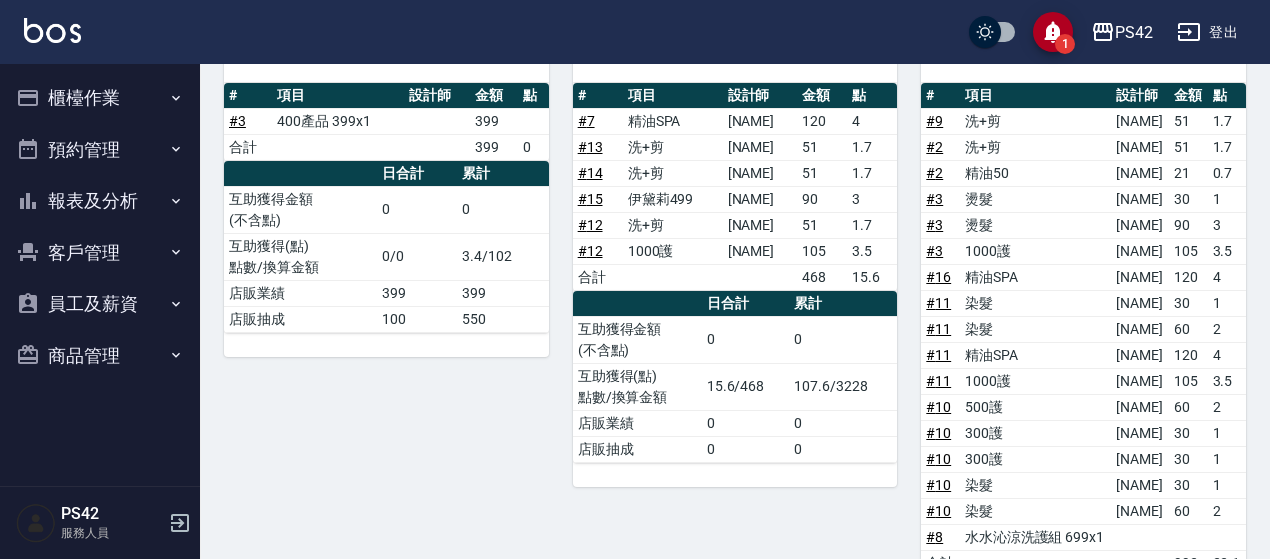 scroll, scrollTop: 200, scrollLeft: 0, axis: vertical 